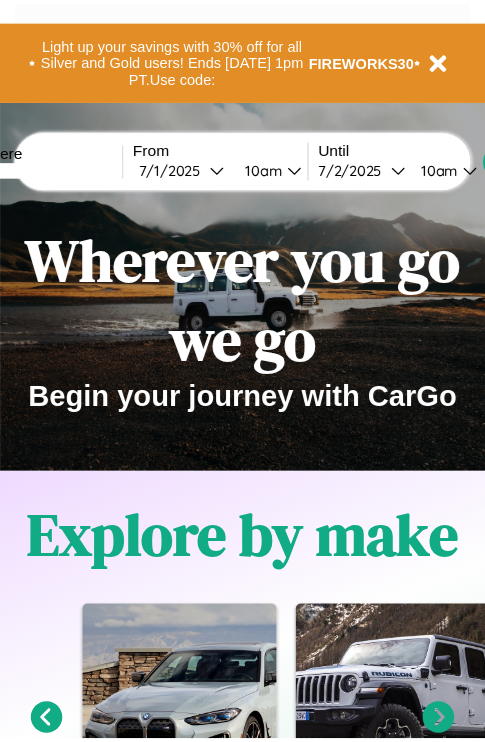 scroll, scrollTop: 0, scrollLeft: 0, axis: both 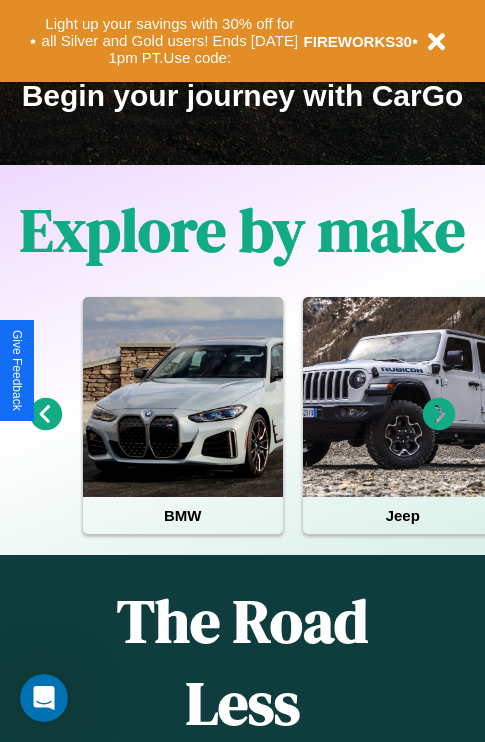 click 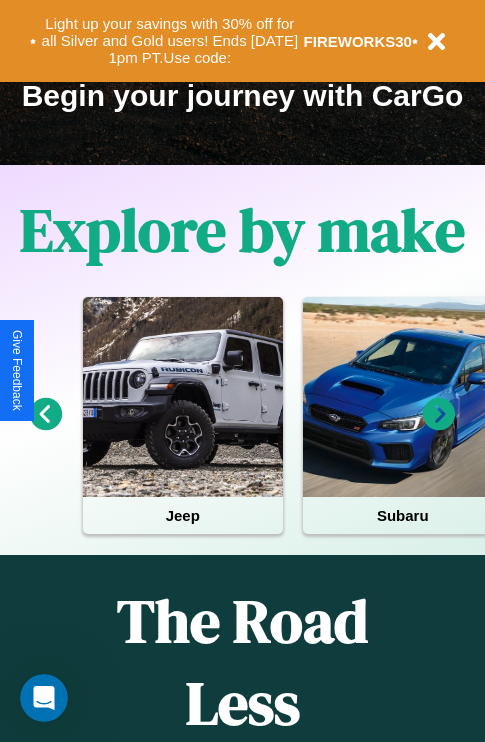 click 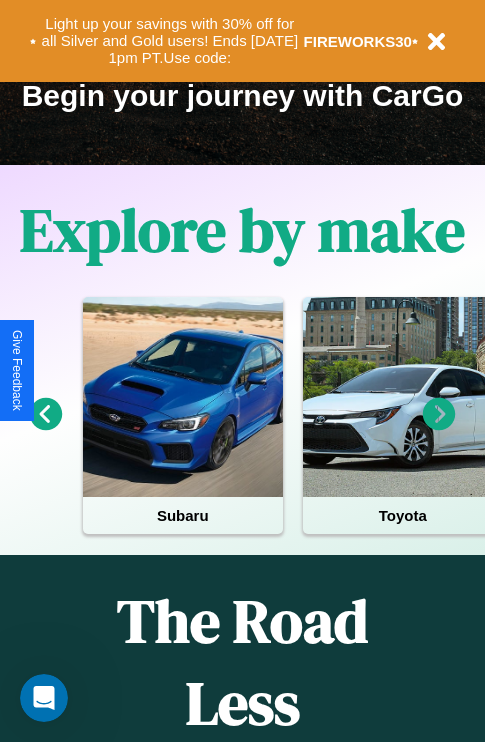 click 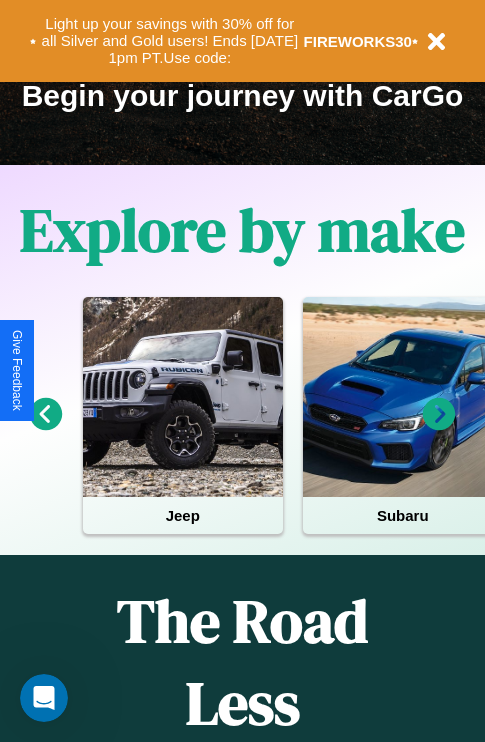 click 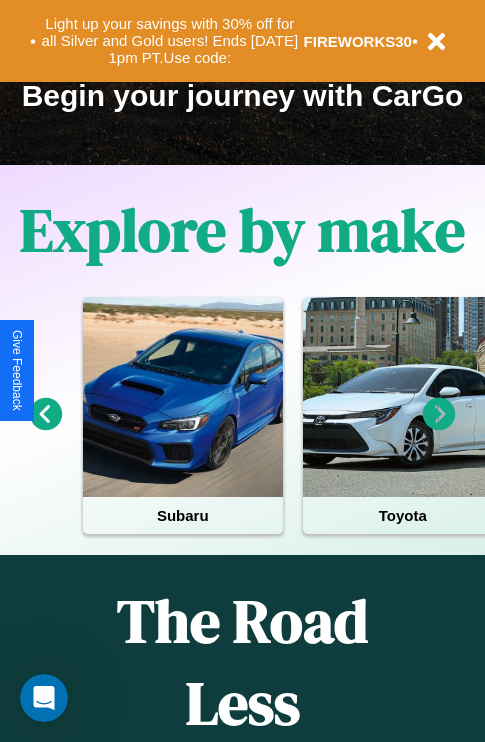 click 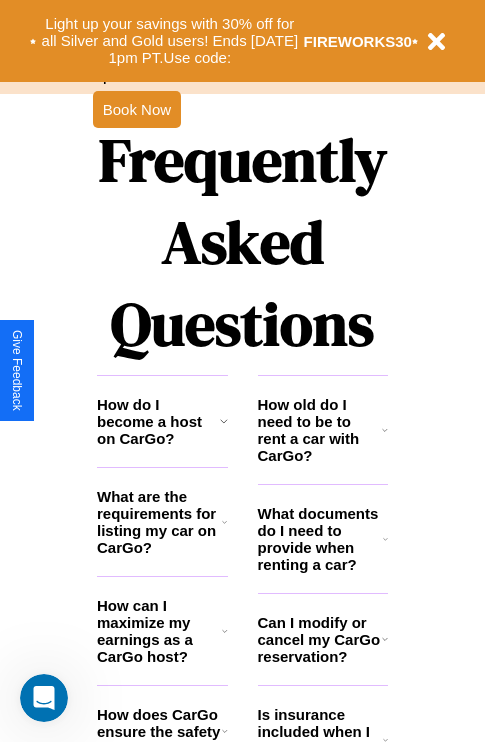 scroll, scrollTop: 2423, scrollLeft: 0, axis: vertical 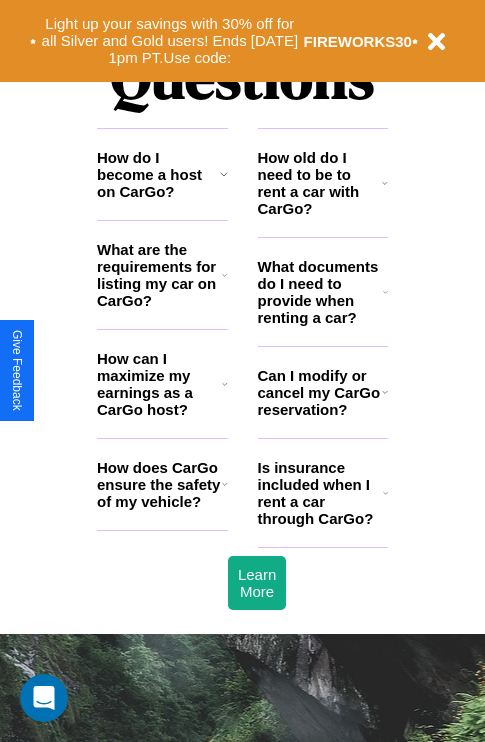 click on "What are the requirements for listing my car on CarGo?" at bounding box center (159, 275) 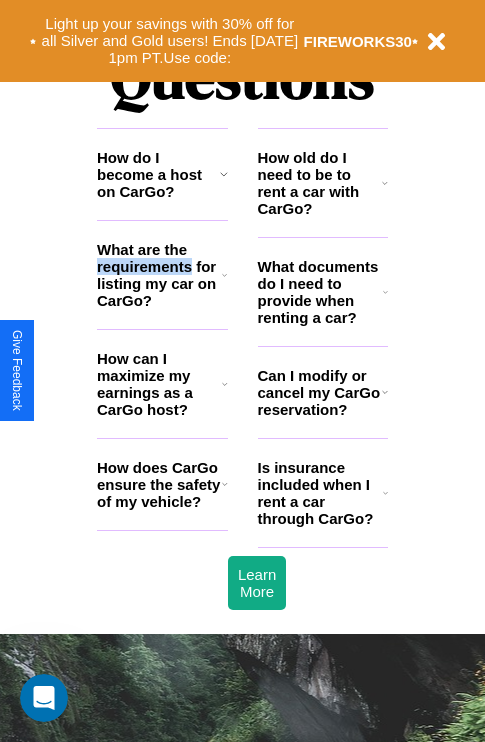 click on "What are the requirements for listing my car on CarGo?" at bounding box center [159, 275] 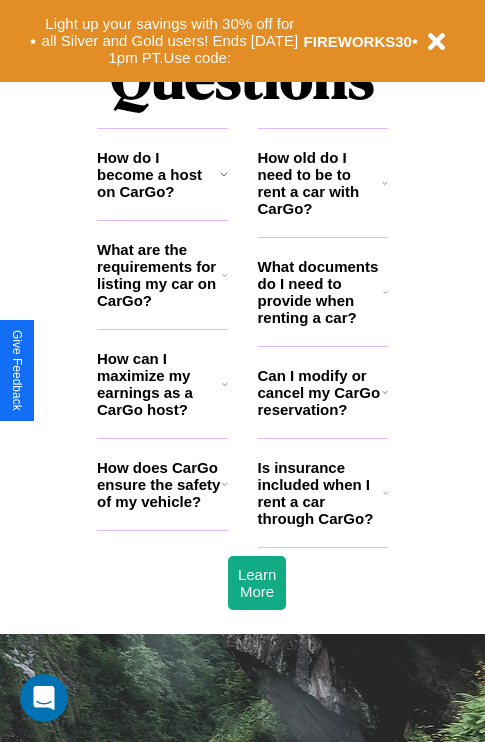click 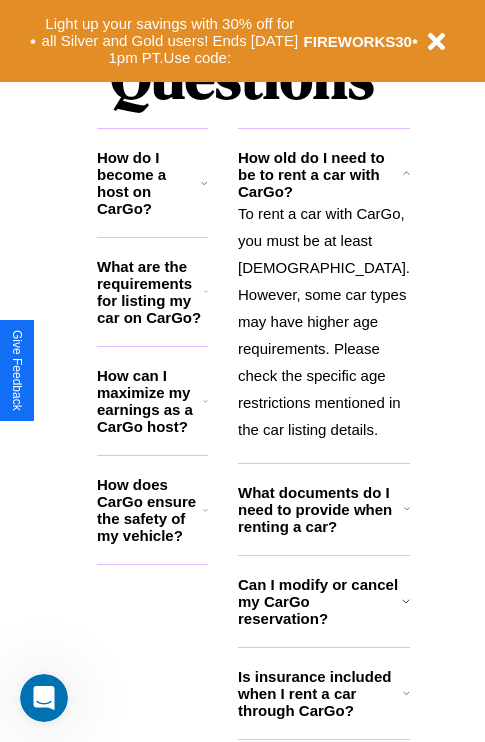 click 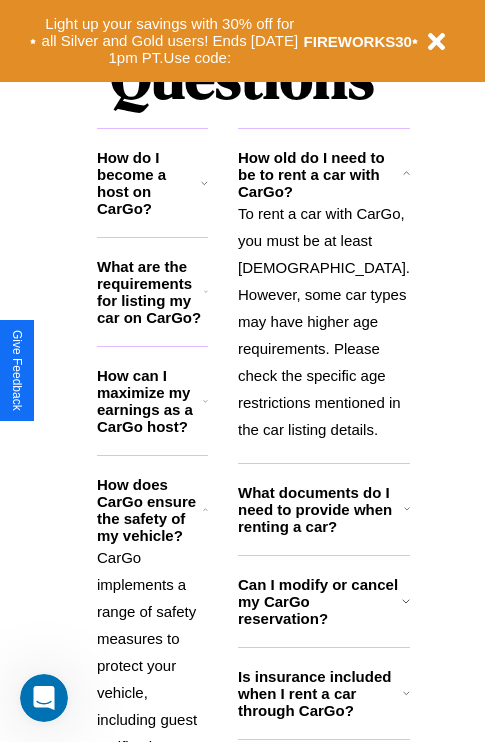 click 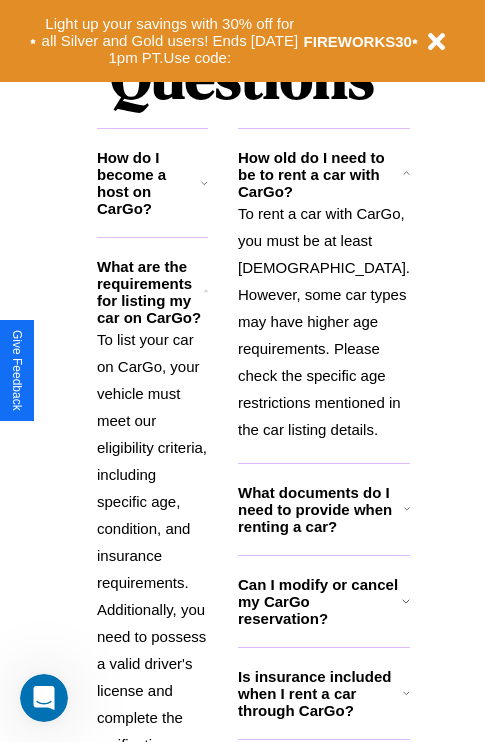 click 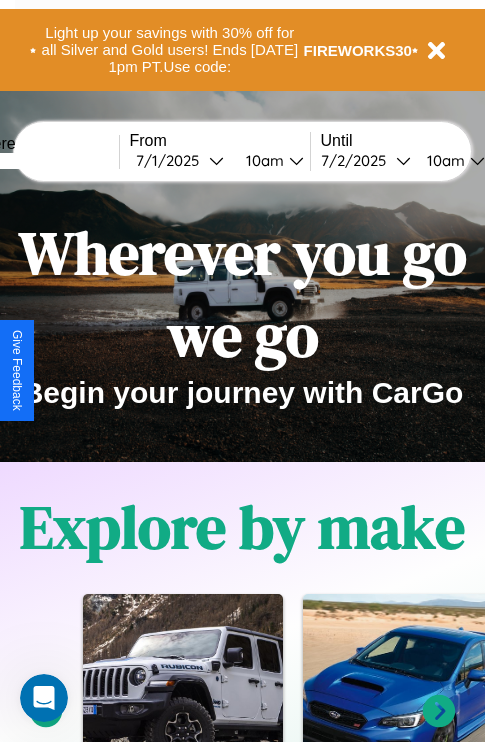 scroll, scrollTop: 0, scrollLeft: 0, axis: both 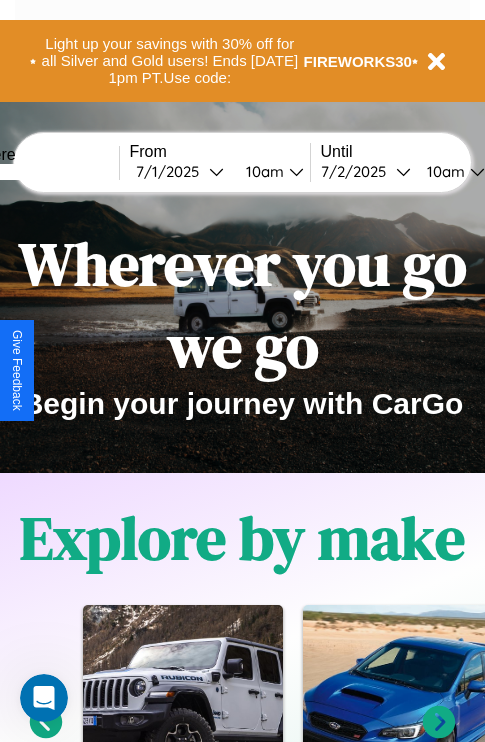 click at bounding box center [44, 172] 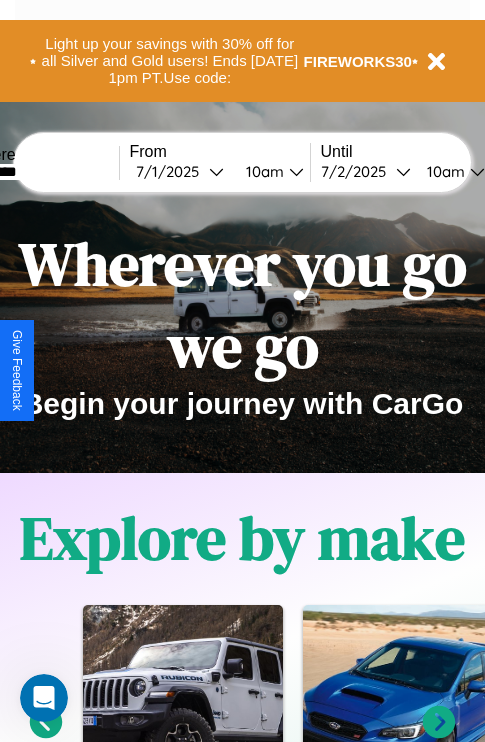type on "********" 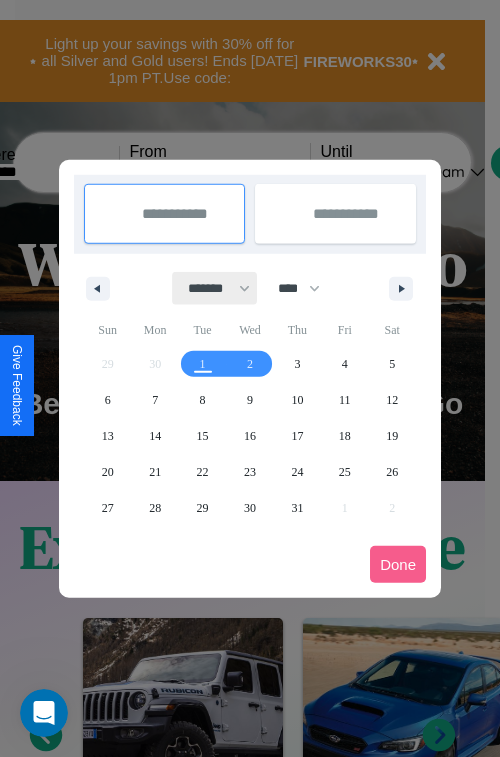 click on "******* ******** ***** ***** *** **** **** ****** ********* ******* ******** ********" at bounding box center (215, 288) 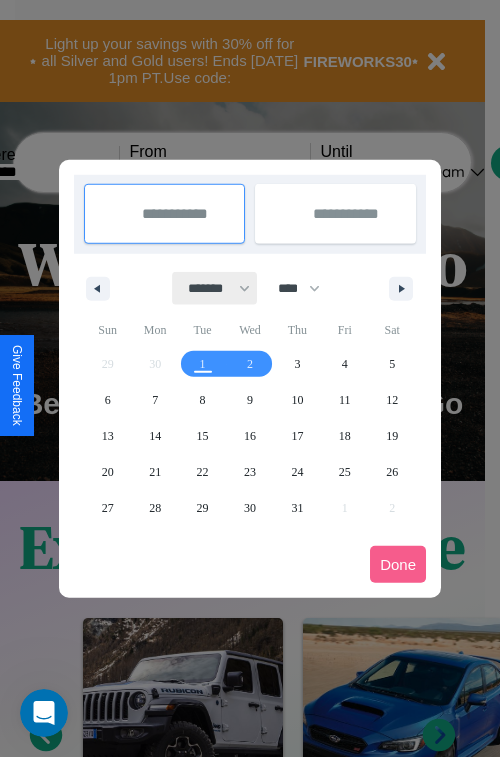 select on "*" 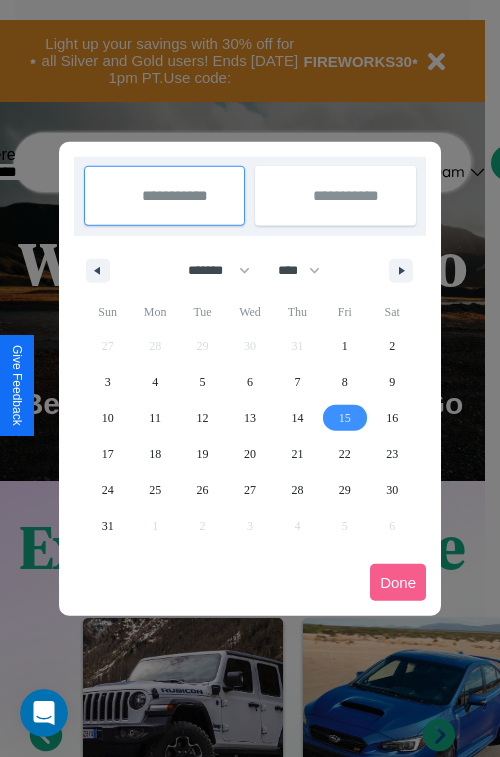 click on "15" at bounding box center (345, 418) 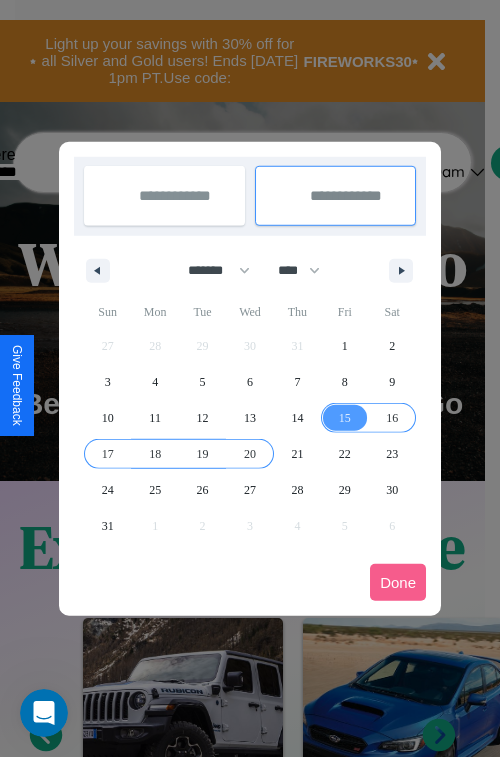 click on "20" at bounding box center [250, 454] 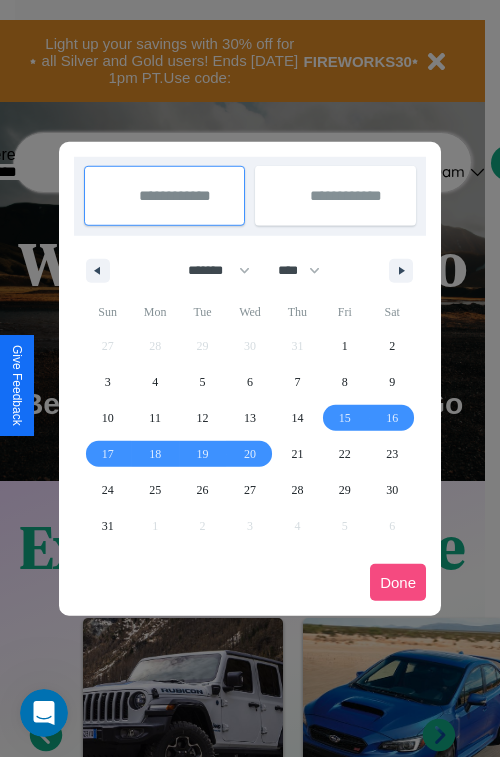click on "Done" at bounding box center [398, 582] 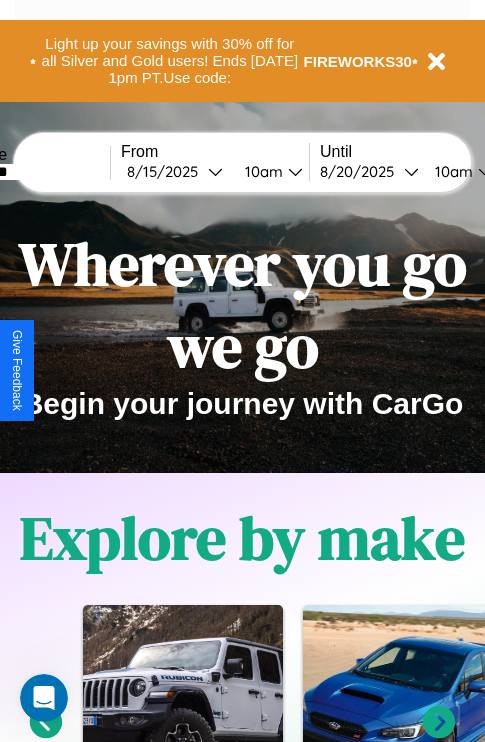 click on "10am" at bounding box center [261, 171] 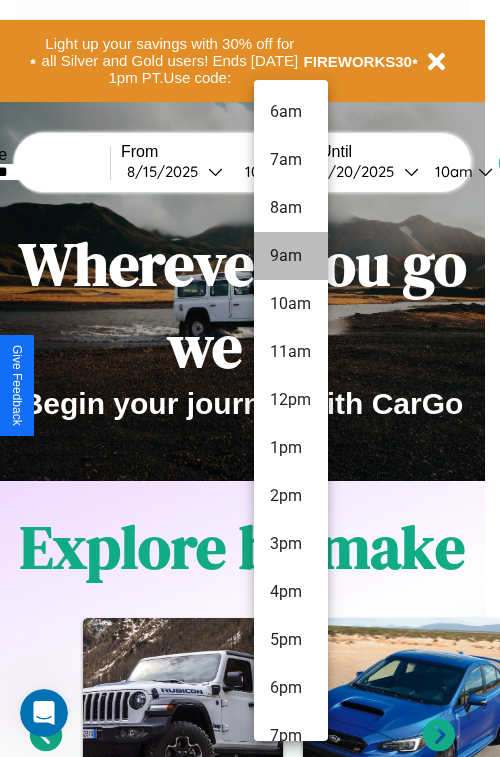 click on "9am" at bounding box center (291, 256) 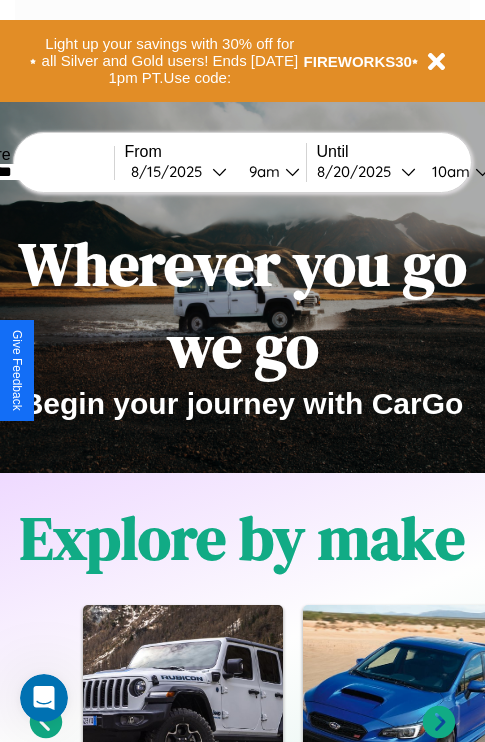 scroll, scrollTop: 0, scrollLeft: 73, axis: horizontal 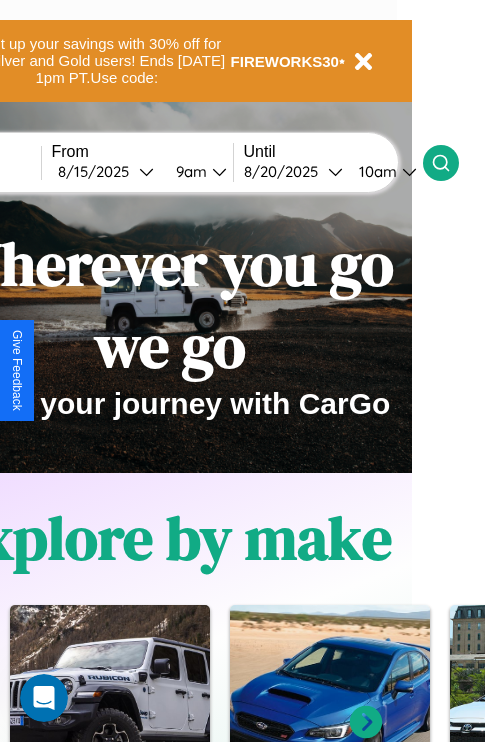 click 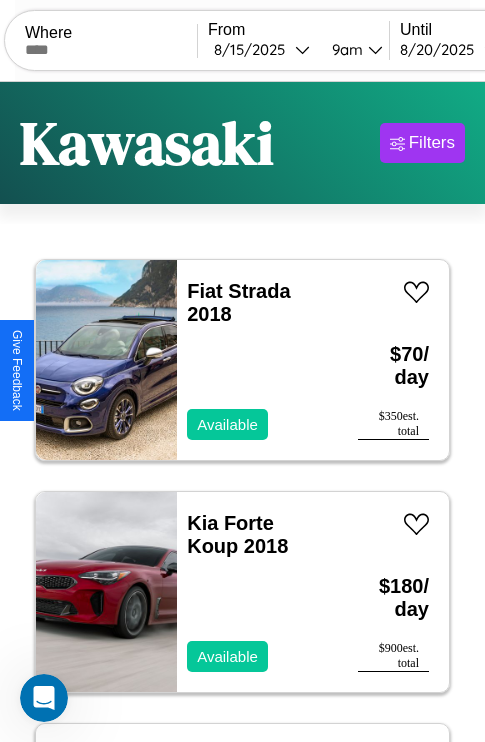 scroll, scrollTop: 50, scrollLeft: 0, axis: vertical 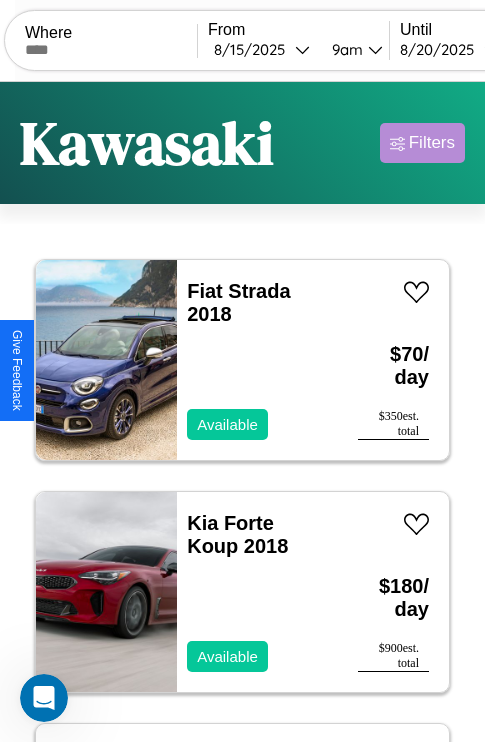 click on "Filters" at bounding box center [432, 143] 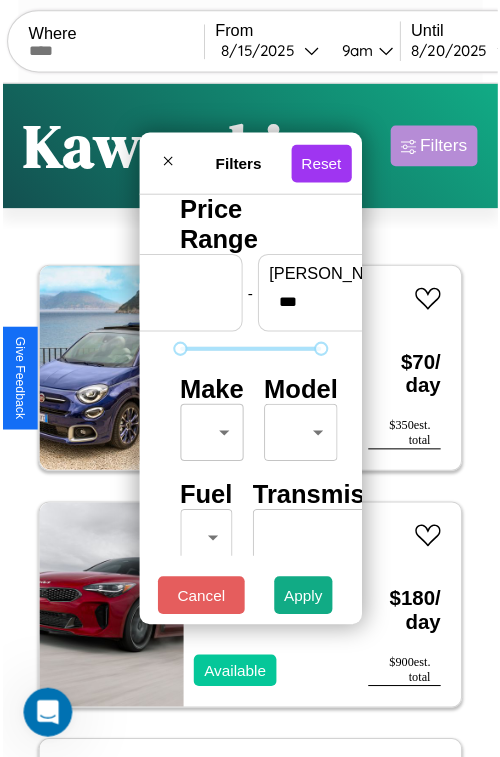 scroll, scrollTop: 59, scrollLeft: 0, axis: vertical 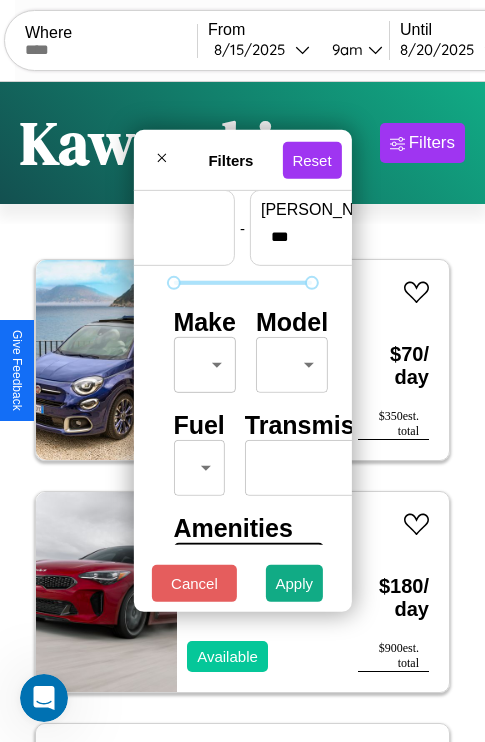 click on "CarGo Where From [DATE] 9am Until [DATE] 10am Become a Host Login Sign Up Kawasaki Filters 121  cars in this area These cars can be picked up in this city. Fiat   Strada   2018 Available $ 70  / day $ 350  est. total Kia   Forte Koup   2018 Available $ 180  / day $ 900  est. total Chrysler   Cordoba   2017 Available $ 90  / day $ 450  est. total Nissan   Micra   2023 Available $ 120  / day $ 600  est. total Hyundai   Hyundai Steel Industries, Inc.   2014 Available $ 180  / day $ 900  est. total Honda   CRF11004D   2022 Available $ 140  / day $ 700  est. total Ford   Fiesta   2019 Available $ 160  / day $ 800  est. total Alfa Romeo   Stelvio   2014 Available $ 120  / day $ 600  est. total Hyundai   Genesis Coupe   2024 Available $ 60  / day $ 300  est. total Jeep   J-10   2021 Available $ 100  / day $ 500  est. total Audi   Q3   2021 Available $ 60  / day $ 300  est. total Chrysler   Vision   2020 Available $ 100  / day $ 500  est. total Toyota   Scion xD   2014 Available $ 50  / day $ 250 Audi" at bounding box center [242, 412] 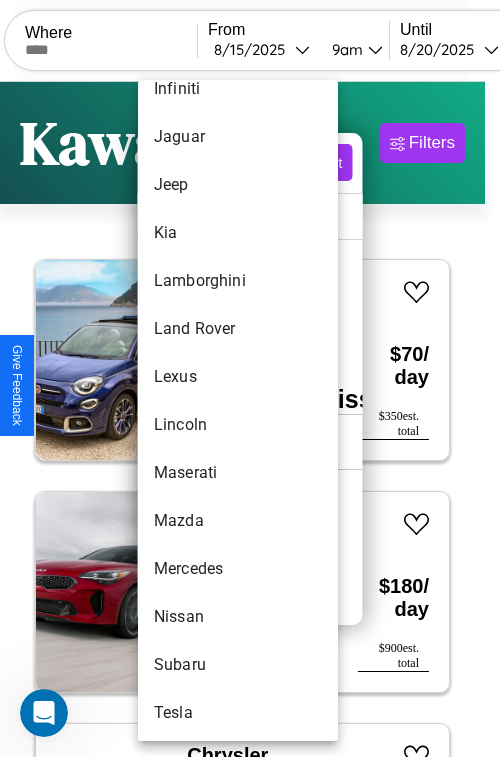 scroll, scrollTop: 998, scrollLeft: 0, axis: vertical 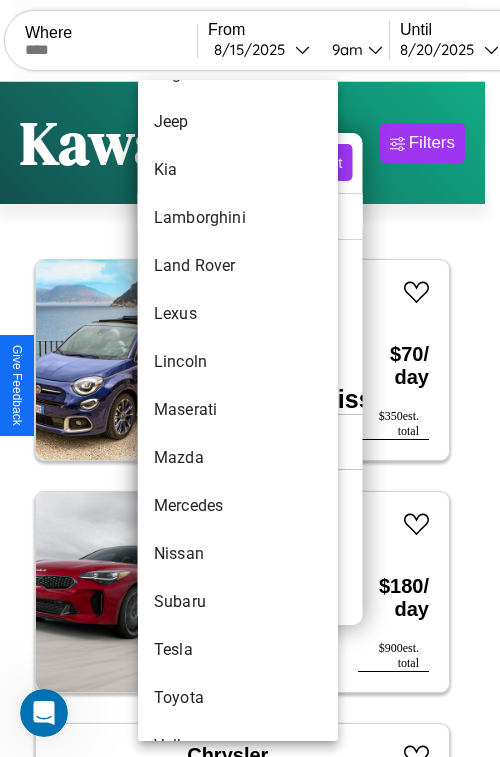 click on "Maserati" at bounding box center (238, 410) 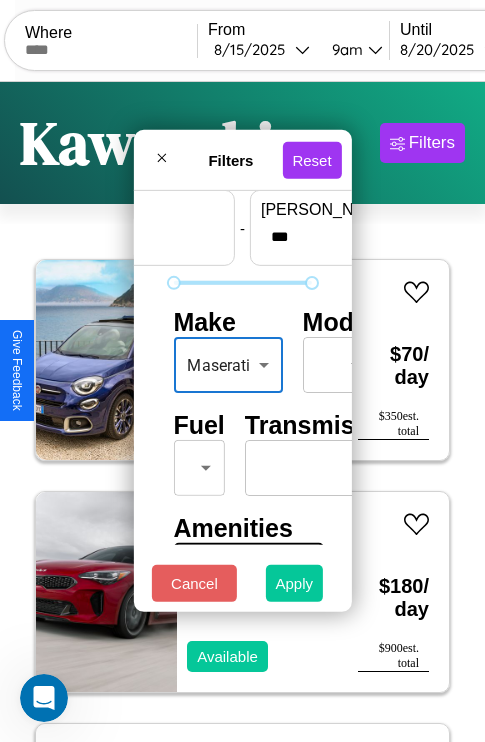click on "Apply" at bounding box center [295, 583] 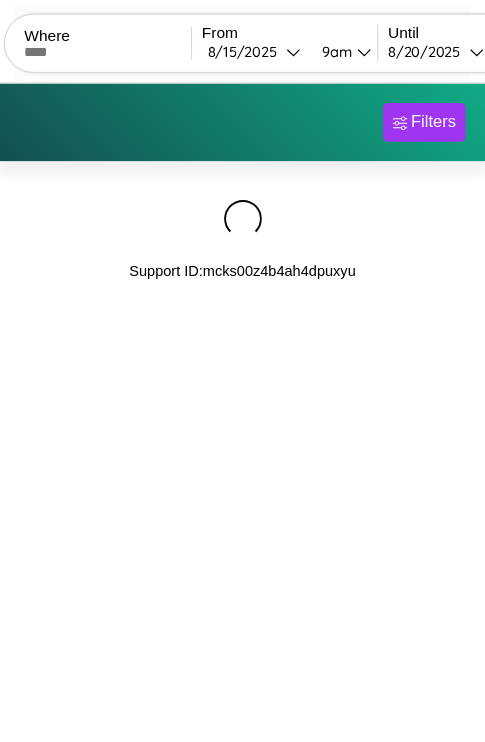 scroll, scrollTop: 0, scrollLeft: 0, axis: both 